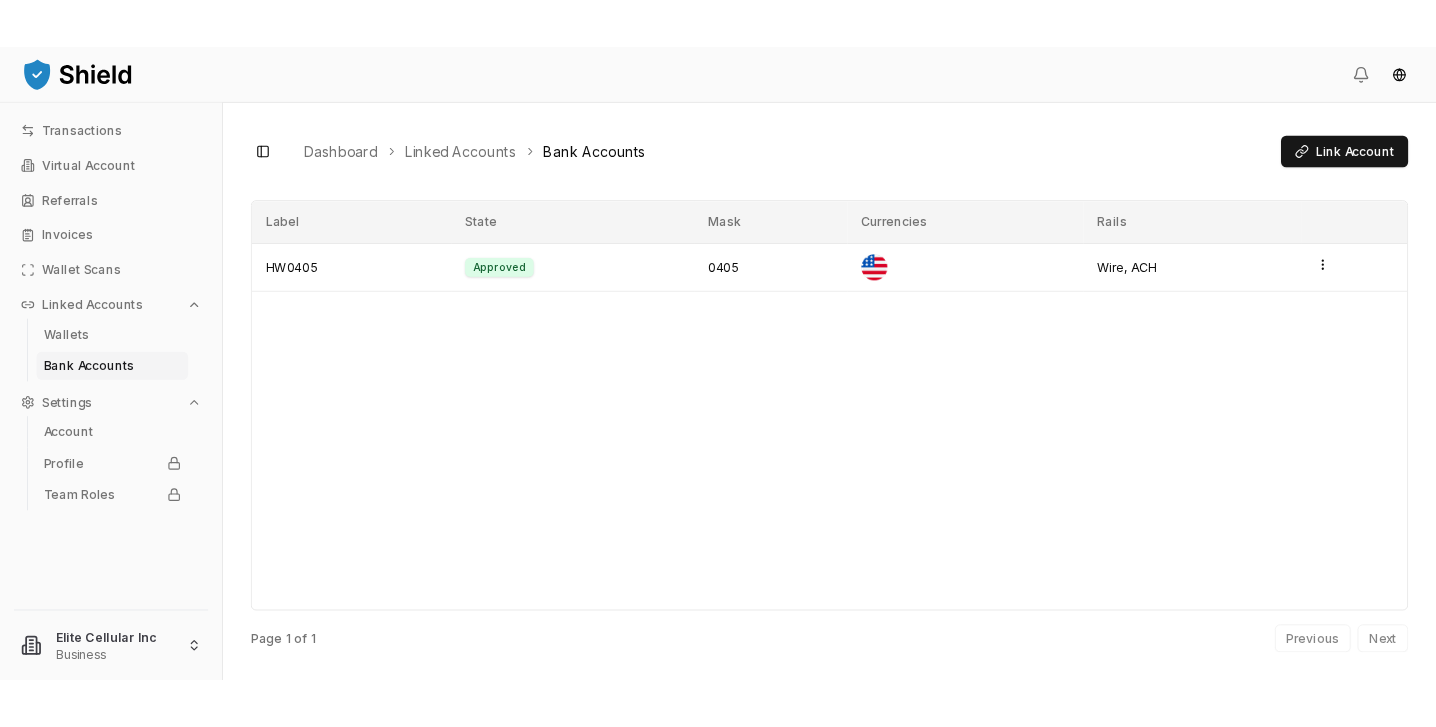 scroll, scrollTop: 0, scrollLeft: 0, axis: both 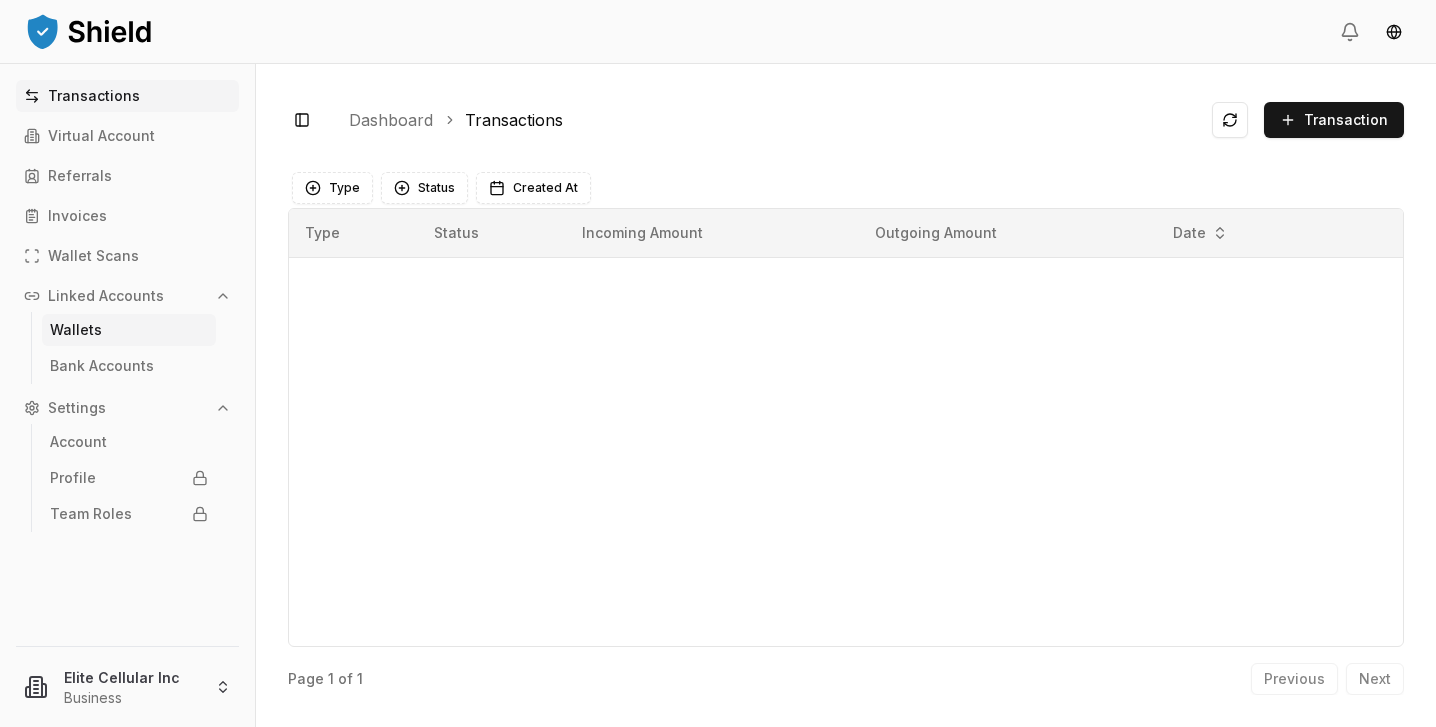 click on "Wallets" at bounding box center (129, 330) 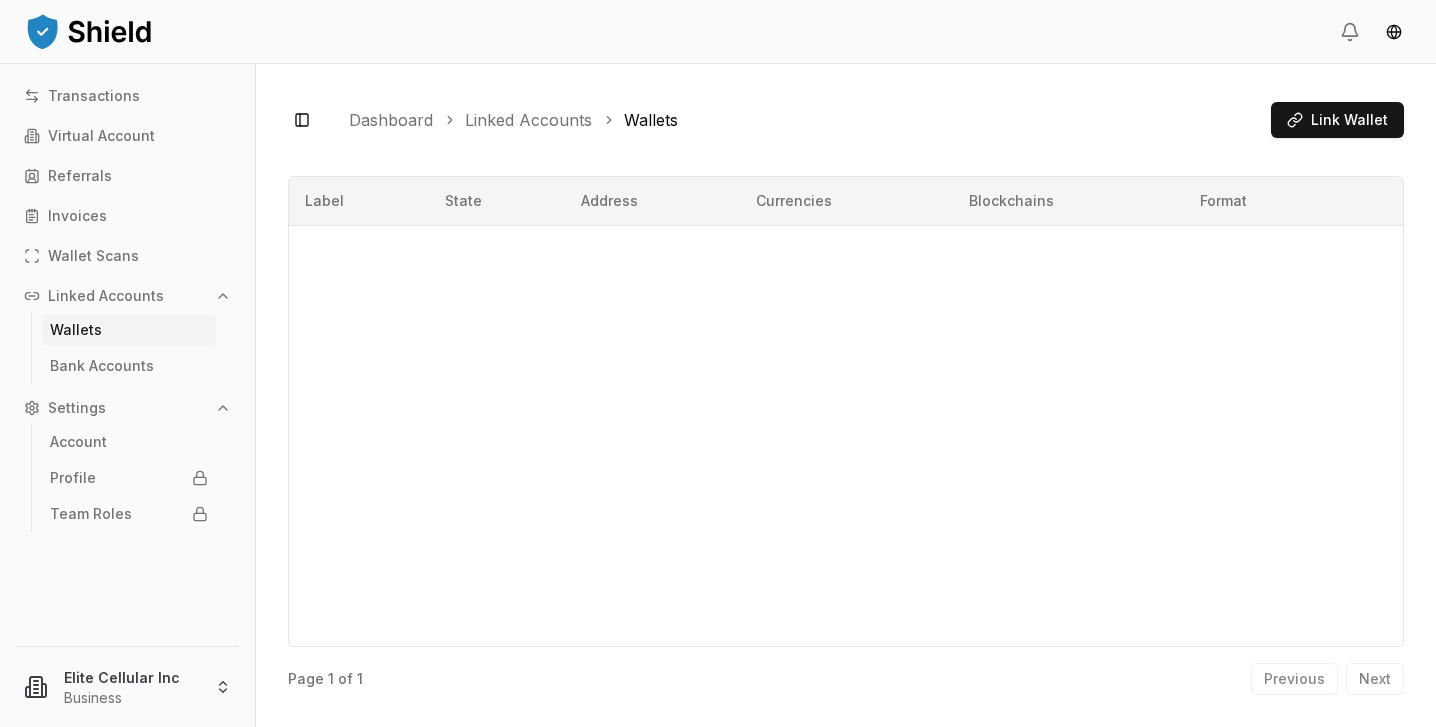 click on "Wallets" at bounding box center [76, 330] 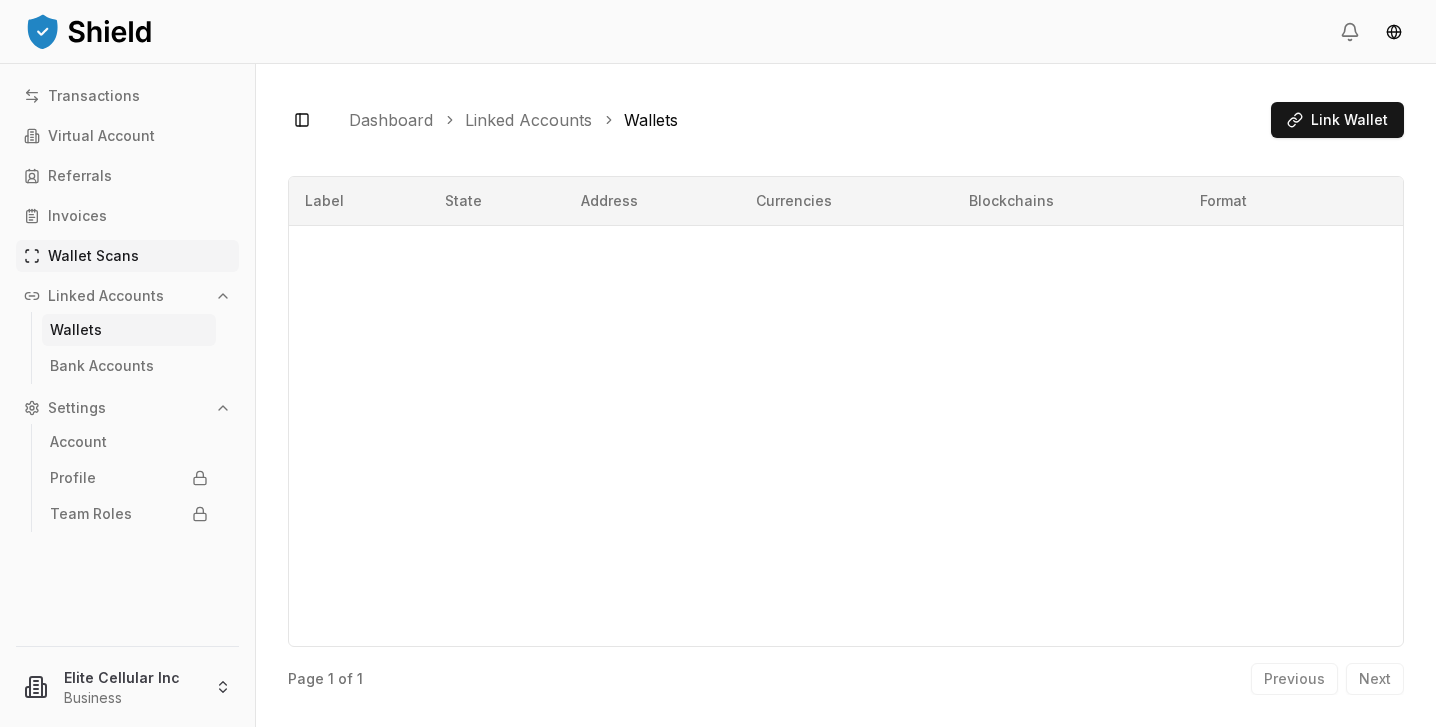 click on "Wallet Scans" at bounding box center (93, 256) 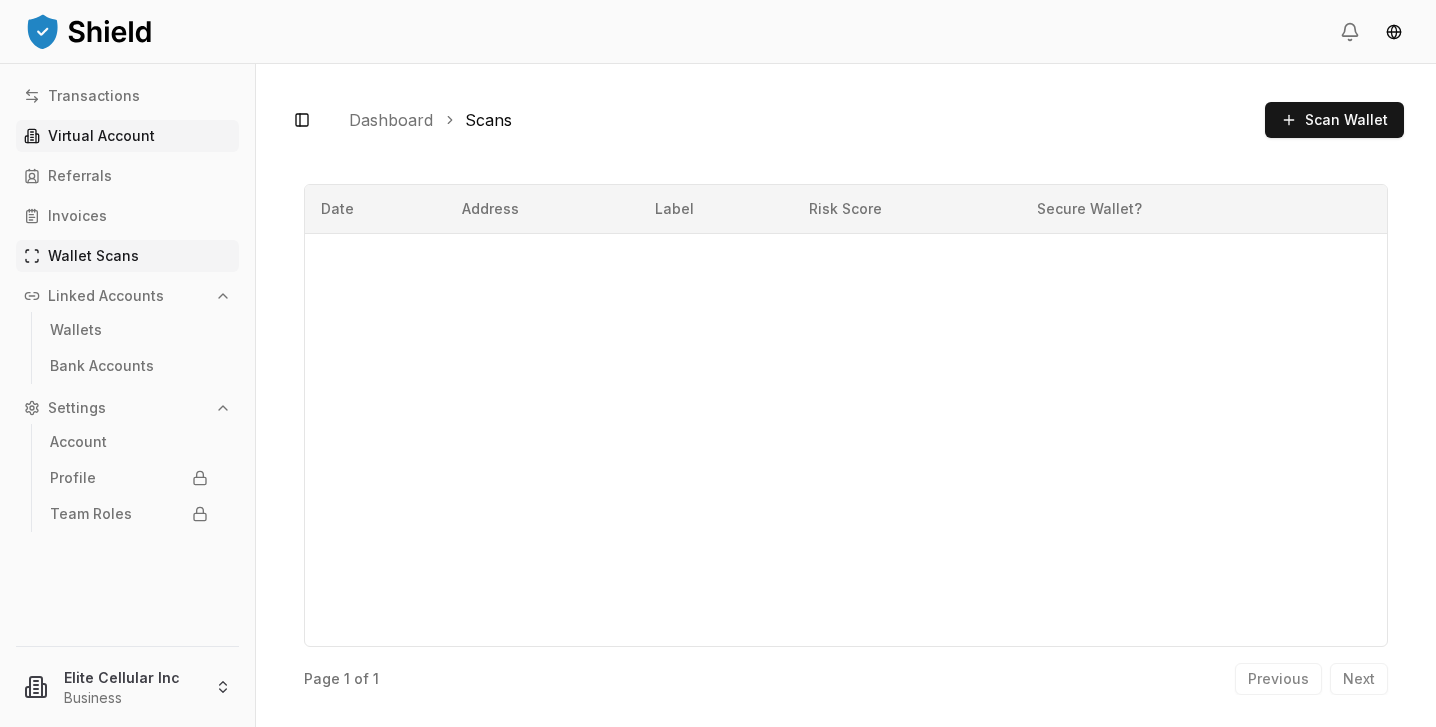 click on "Virtual Account" at bounding box center (101, 136) 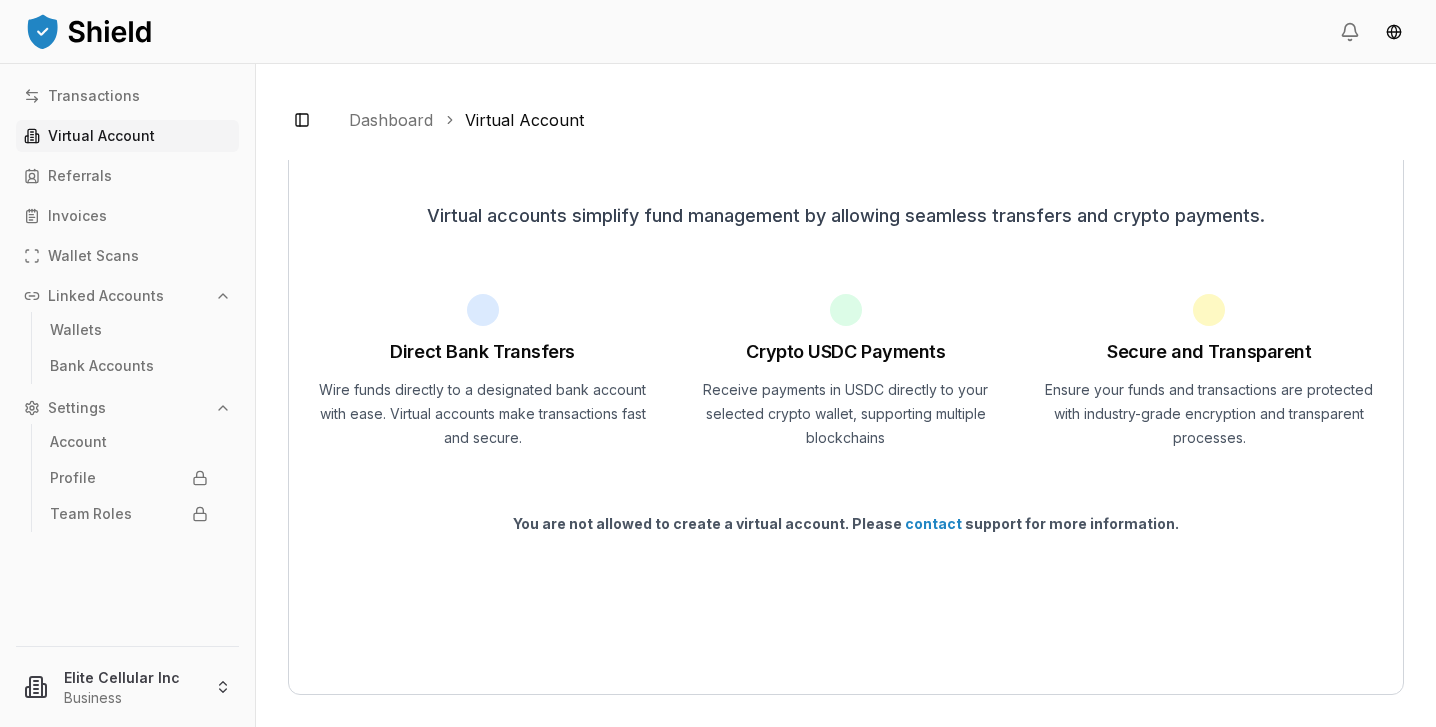 scroll, scrollTop: 0, scrollLeft: 0, axis: both 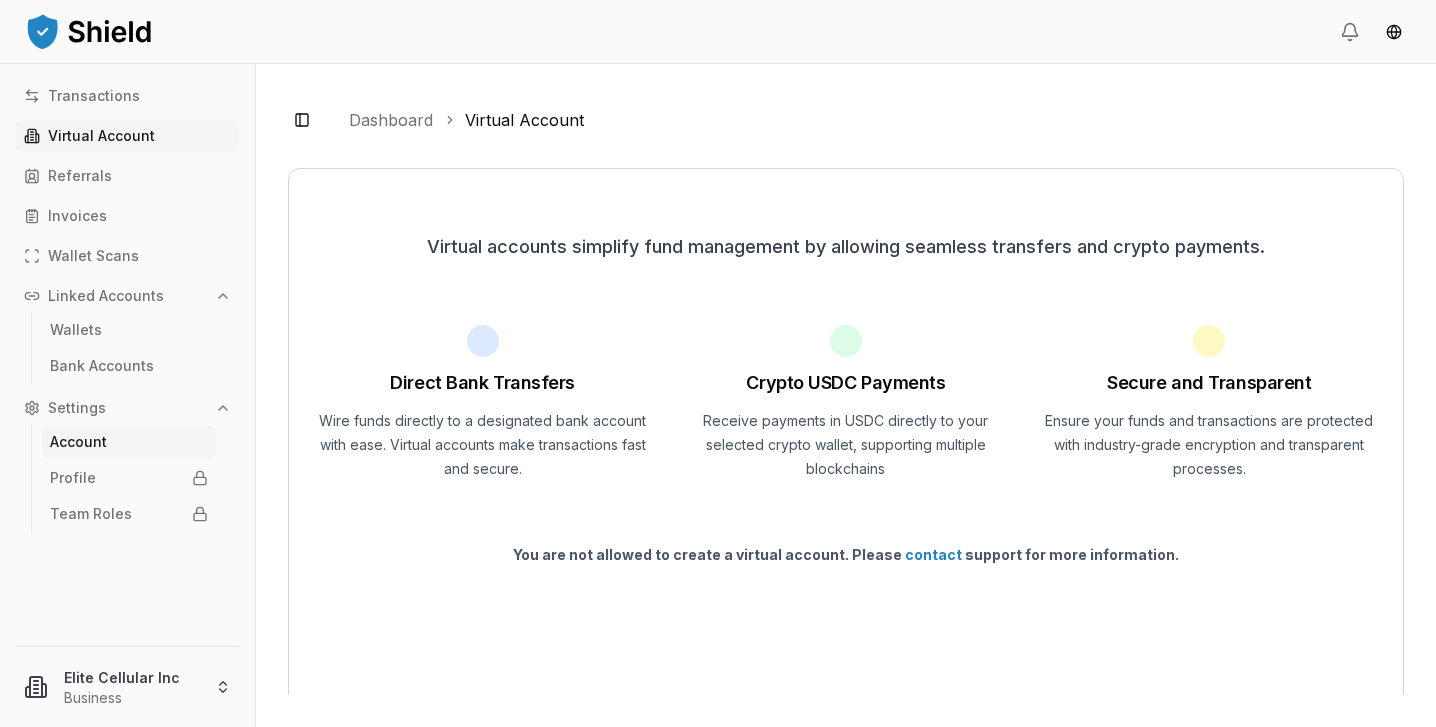 click on "Account" at bounding box center [78, 442] 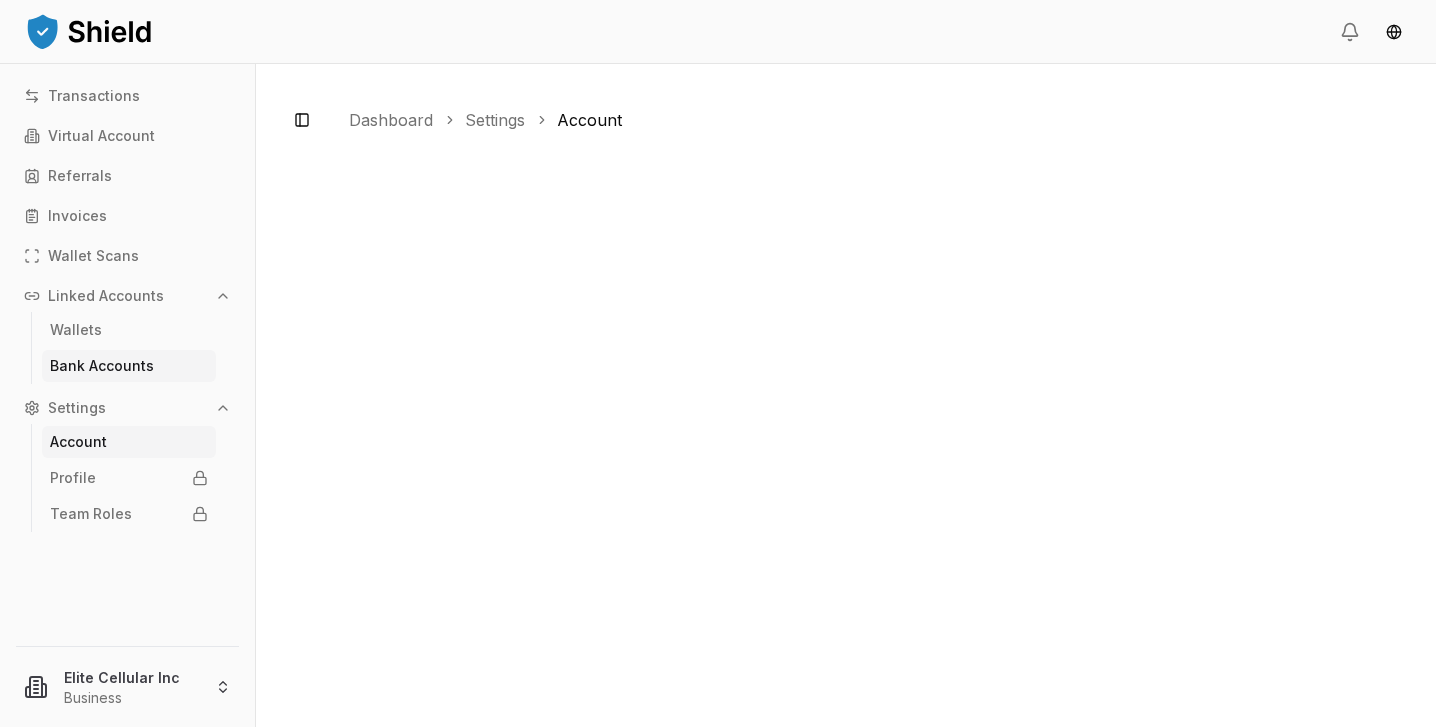 click on "Bank Accounts" at bounding box center (102, 366) 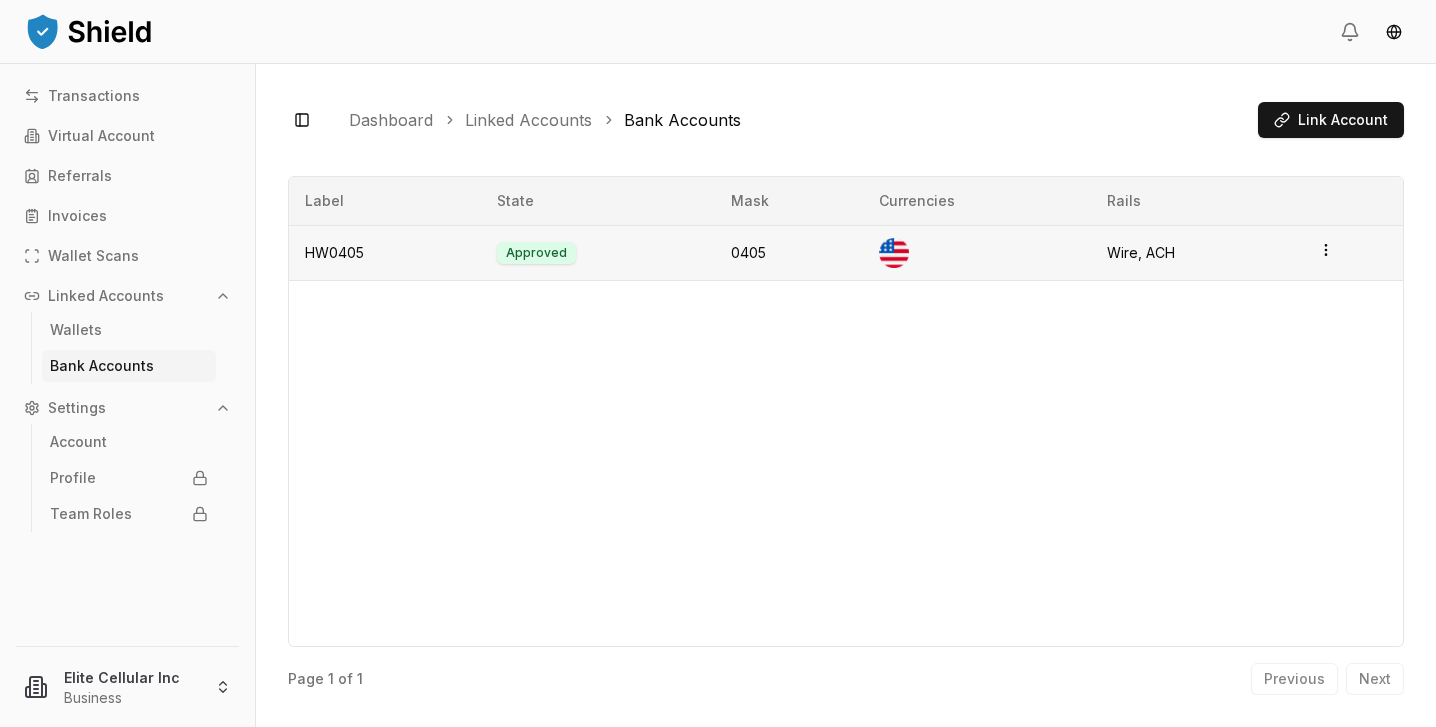click on "HW0405" at bounding box center [385, 252] 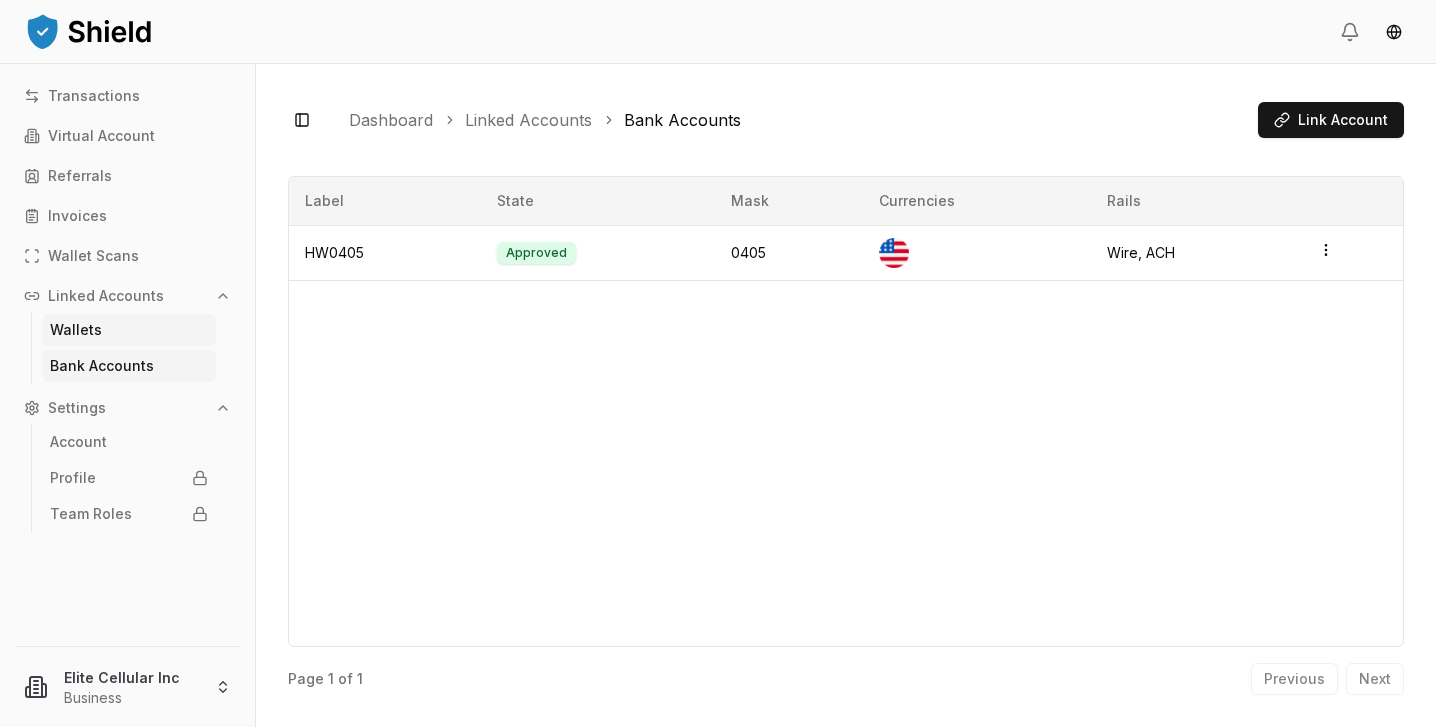 click on "Wallets" at bounding box center [76, 330] 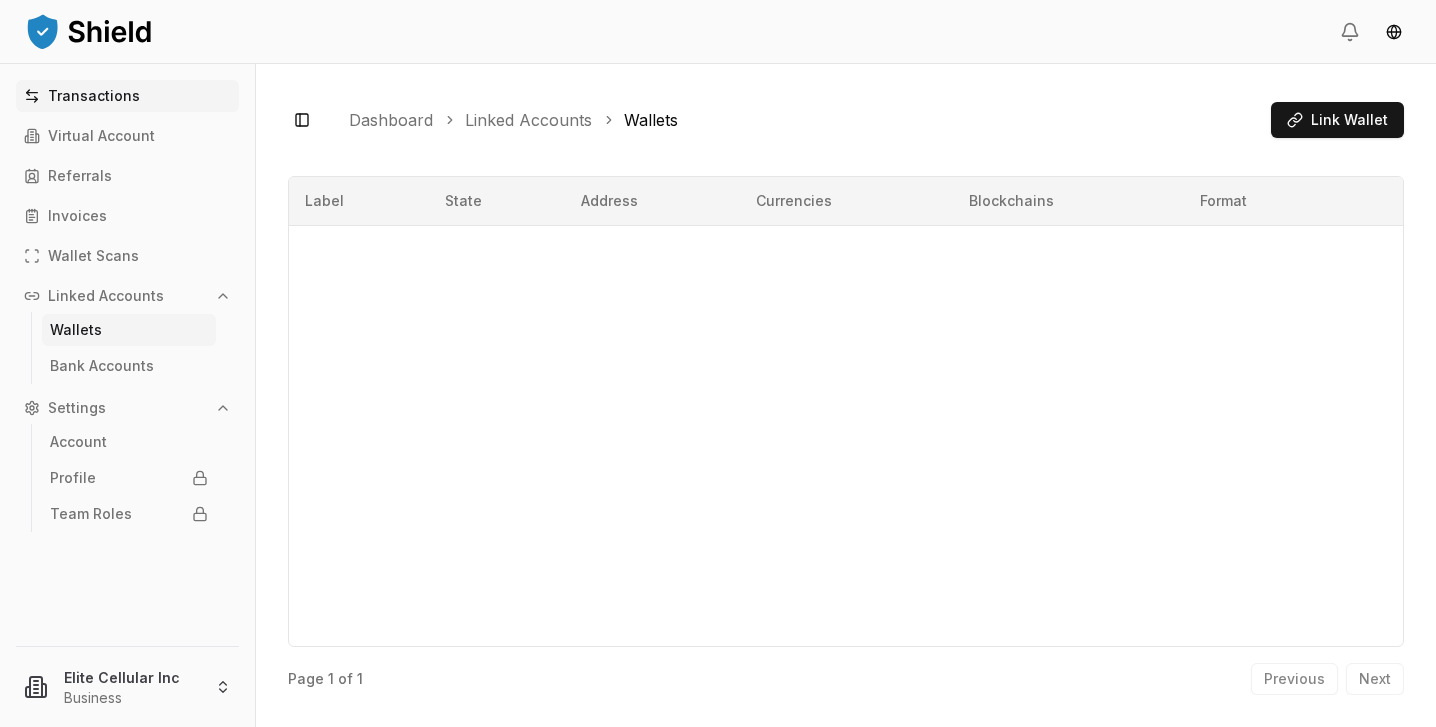 click on "Transactions" at bounding box center [94, 96] 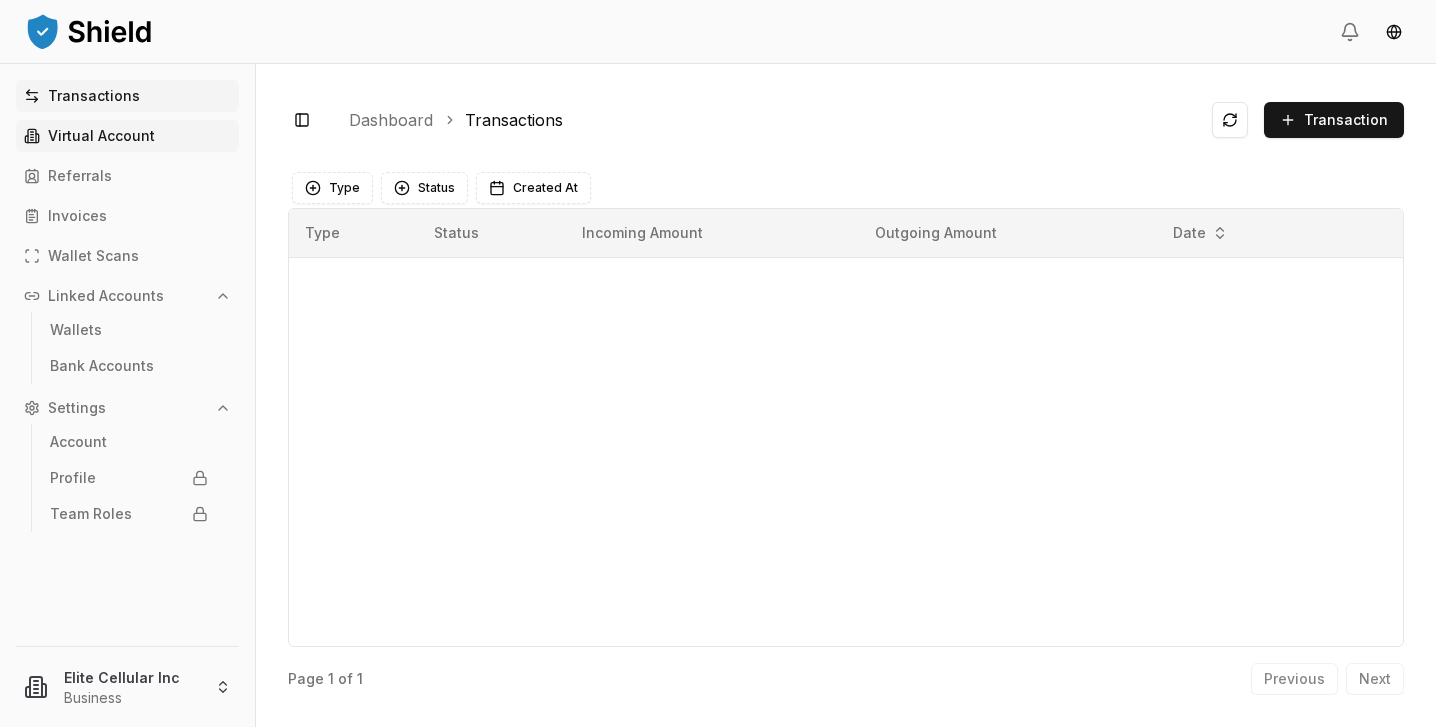 click on "Virtual Account" at bounding box center (101, 136) 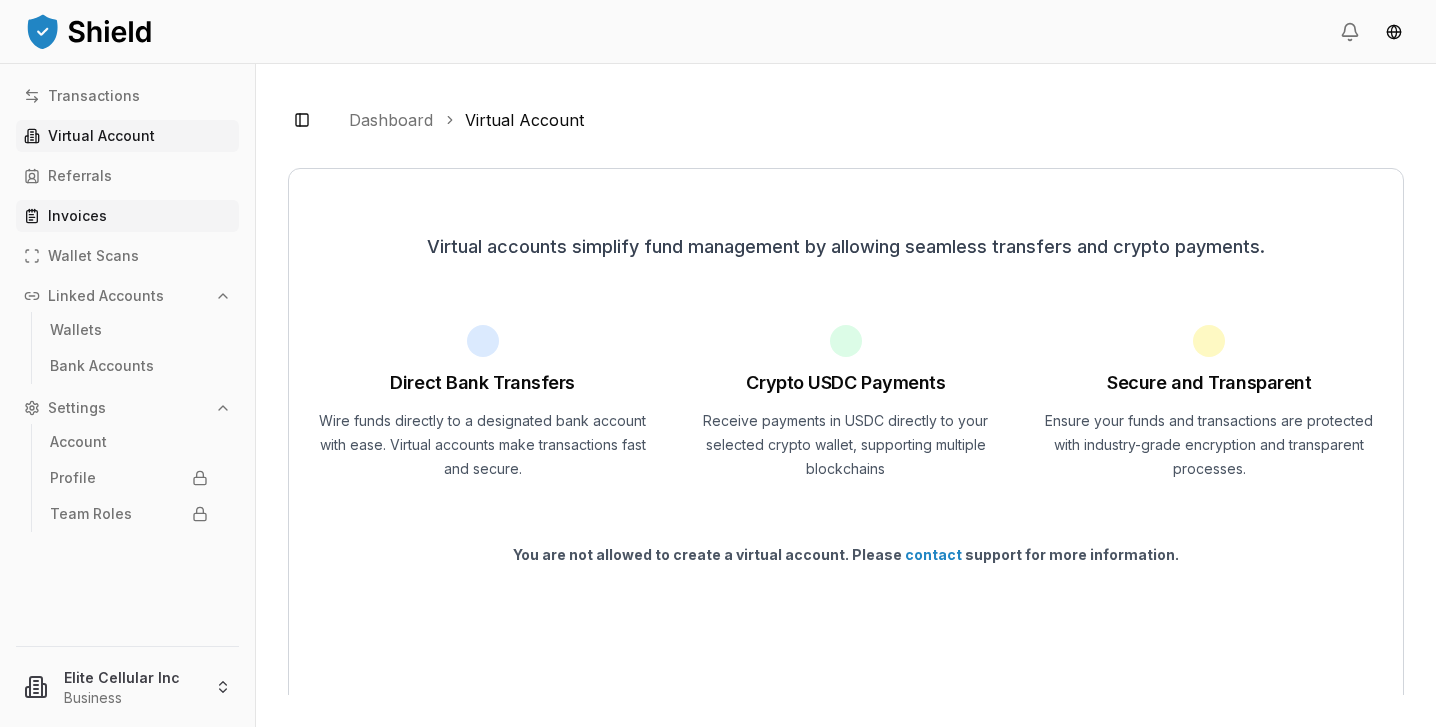 click on "Invoices" at bounding box center (77, 216) 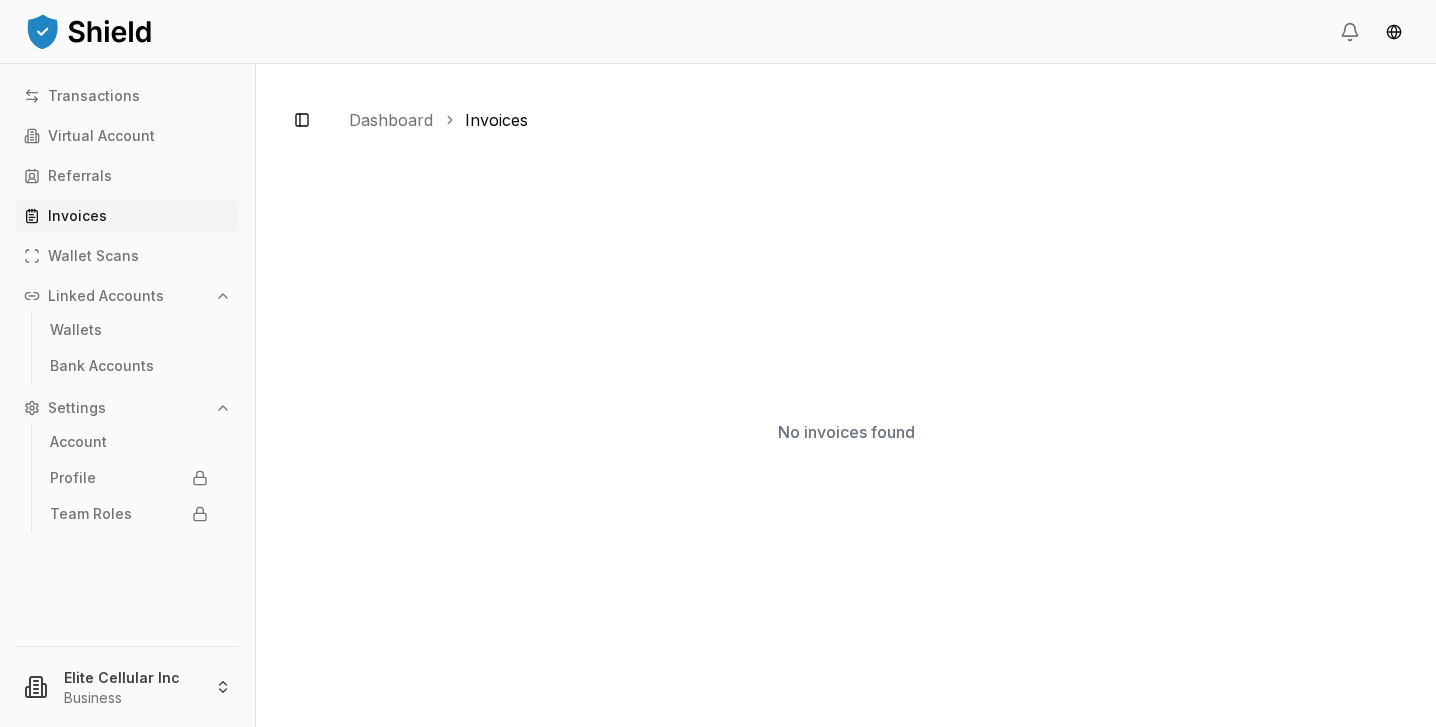 click on "Linked Accounts" at bounding box center (127, 296) 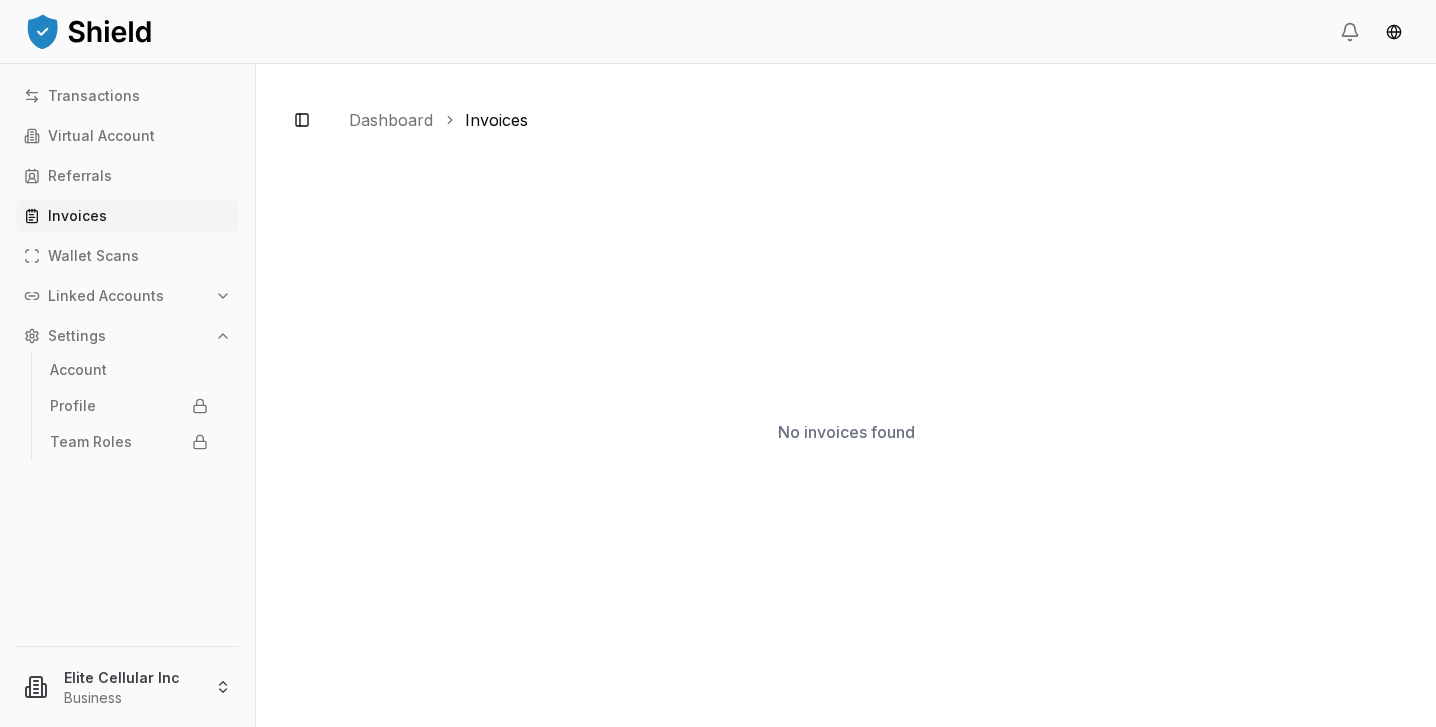 click on "Linked Accounts" at bounding box center [127, 296] 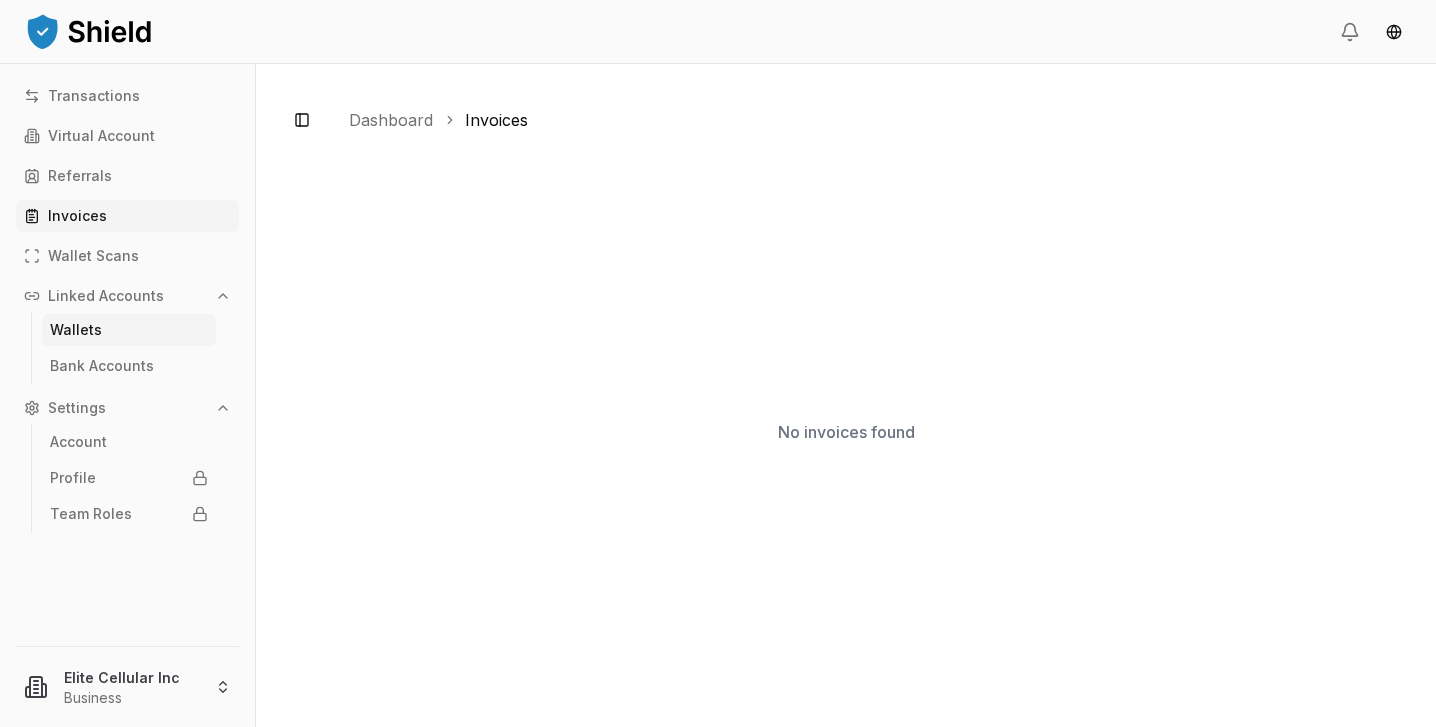 click on "Wallets" at bounding box center (76, 330) 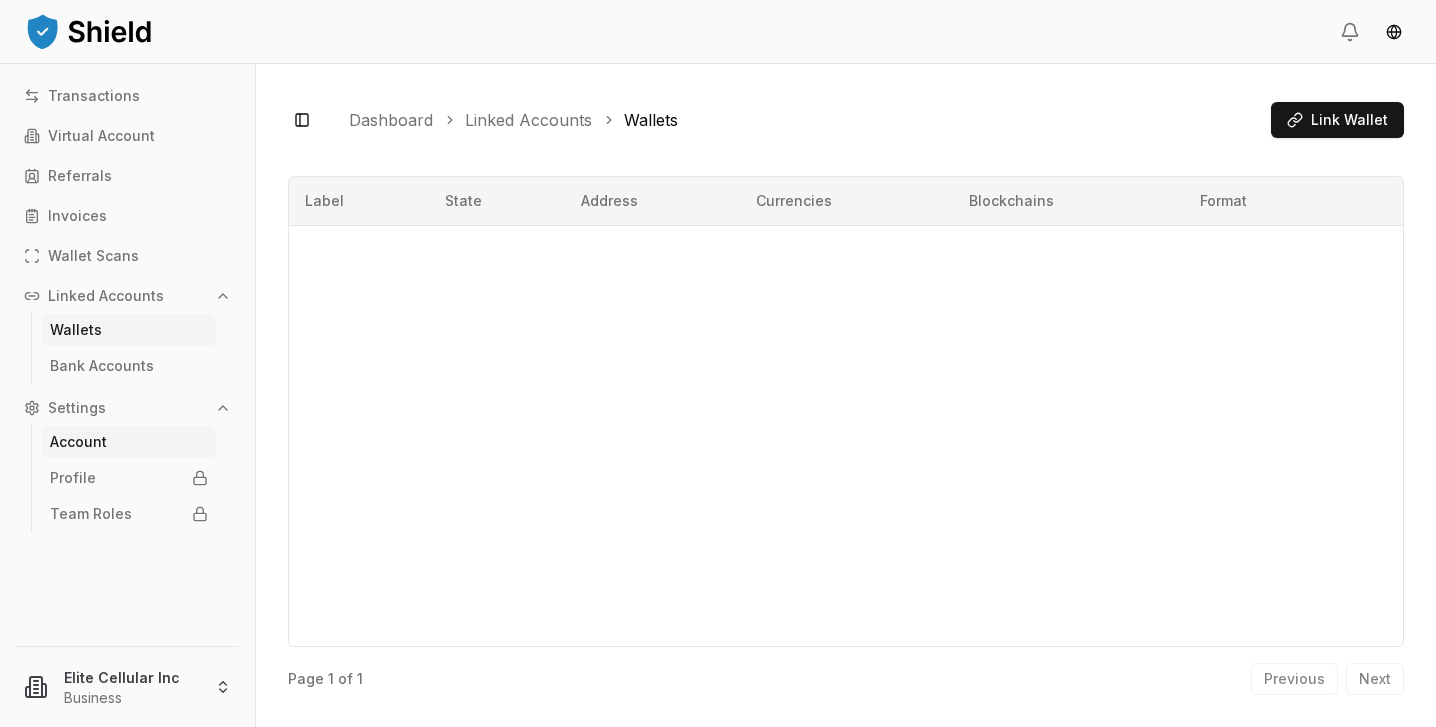 click on "Account" at bounding box center [78, 442] 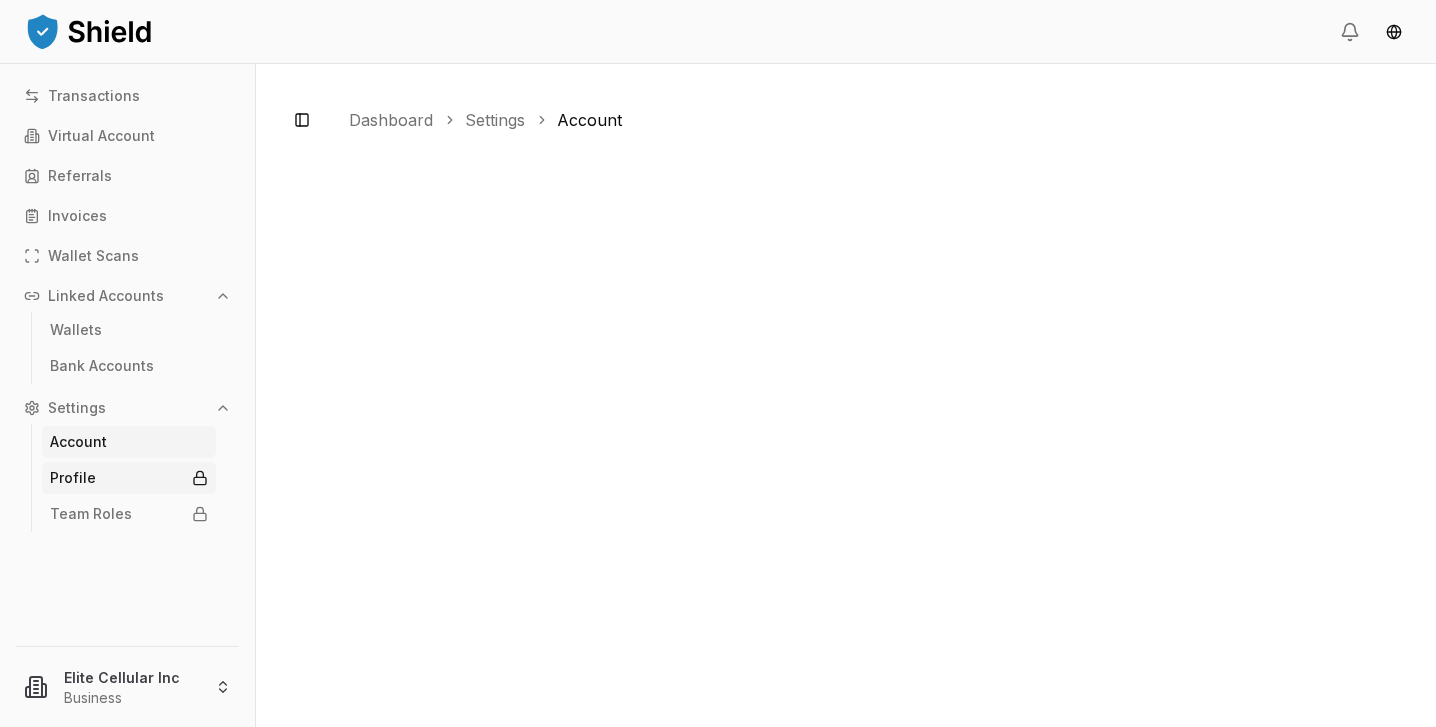 click on "Profile" at bounding box center (73, 478) 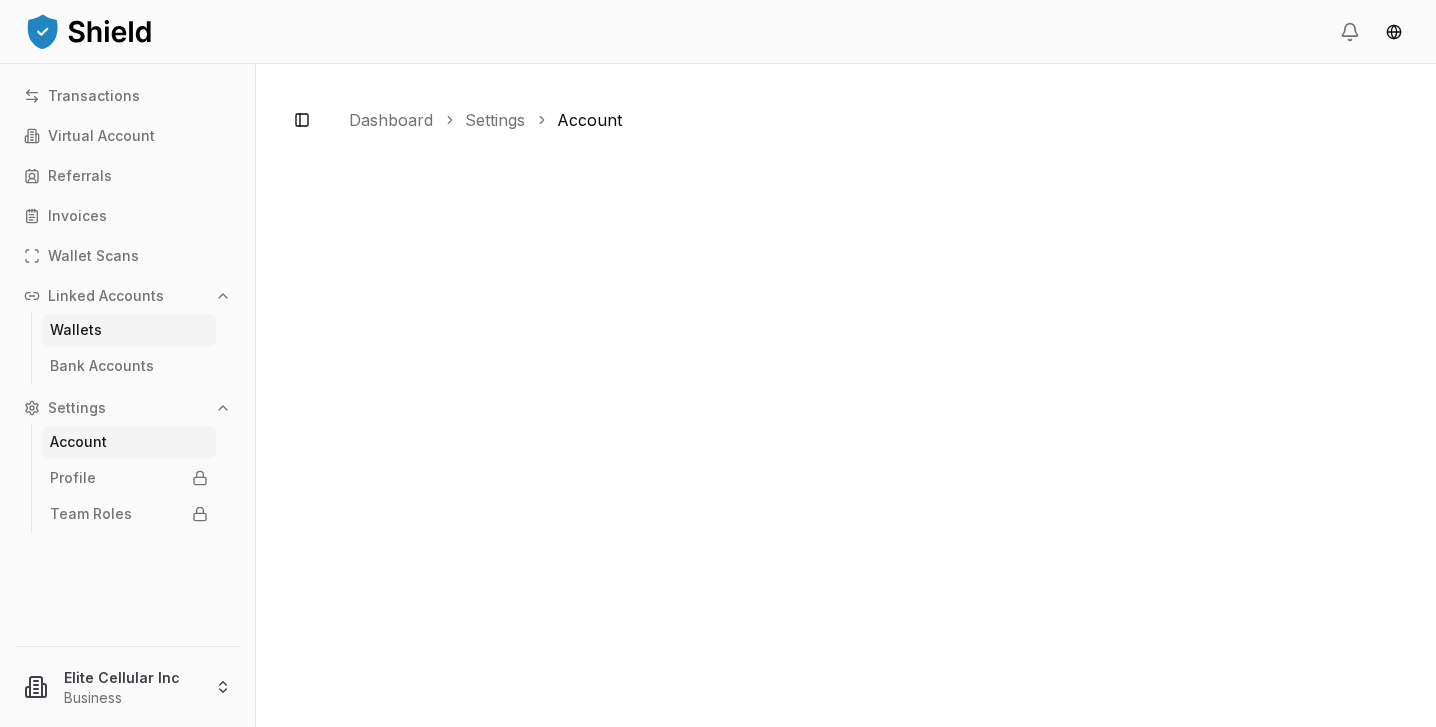 click on "Wallets" at bounding box center [129, 330] 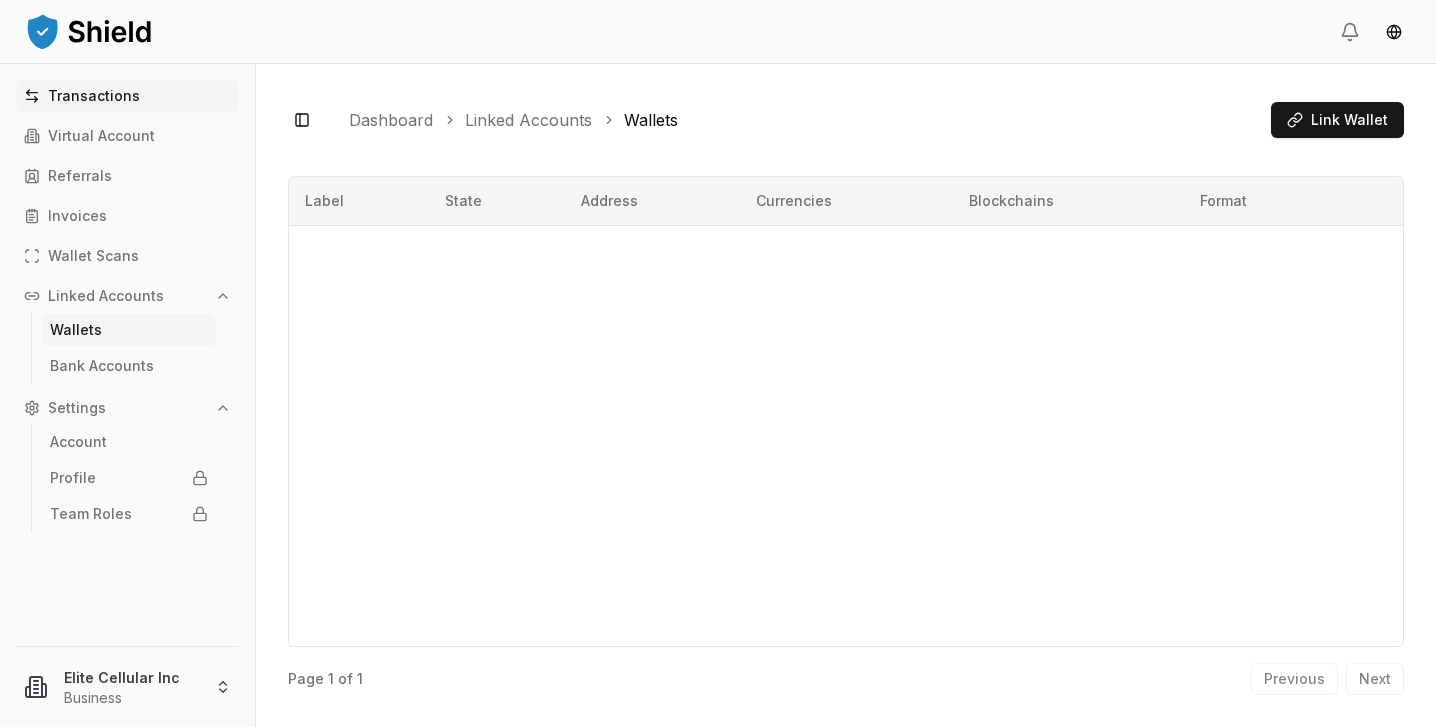 click on "Transactions" at bounding box center [94, 96] 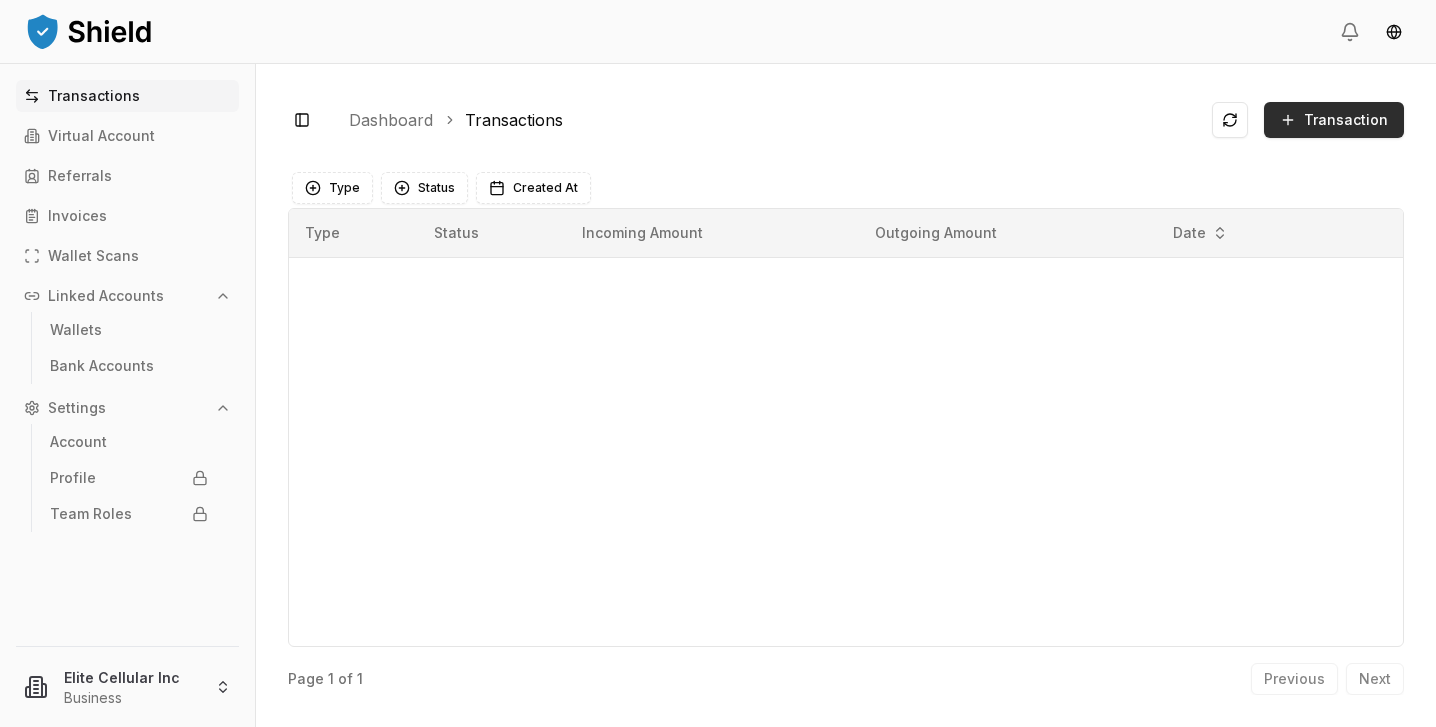 click on "Transaction" at bounding box center [1334, 120] 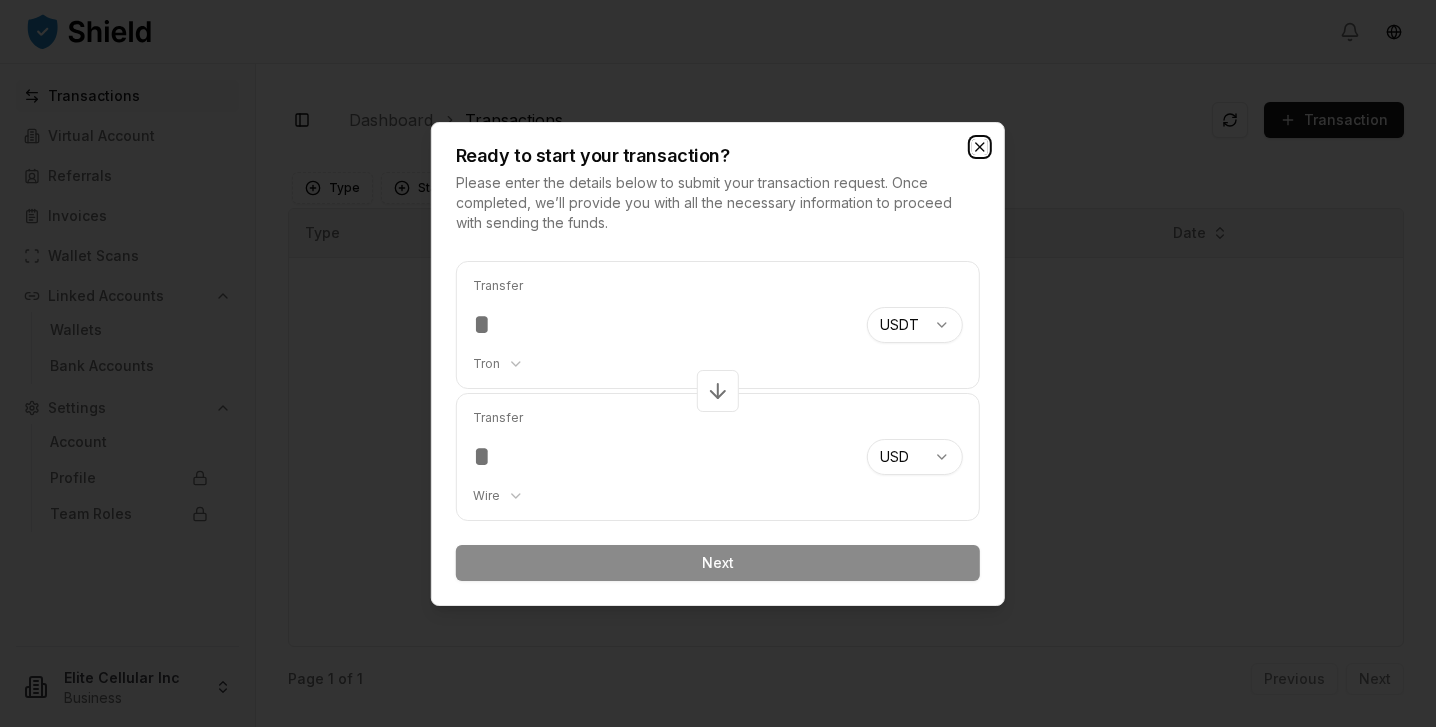 click 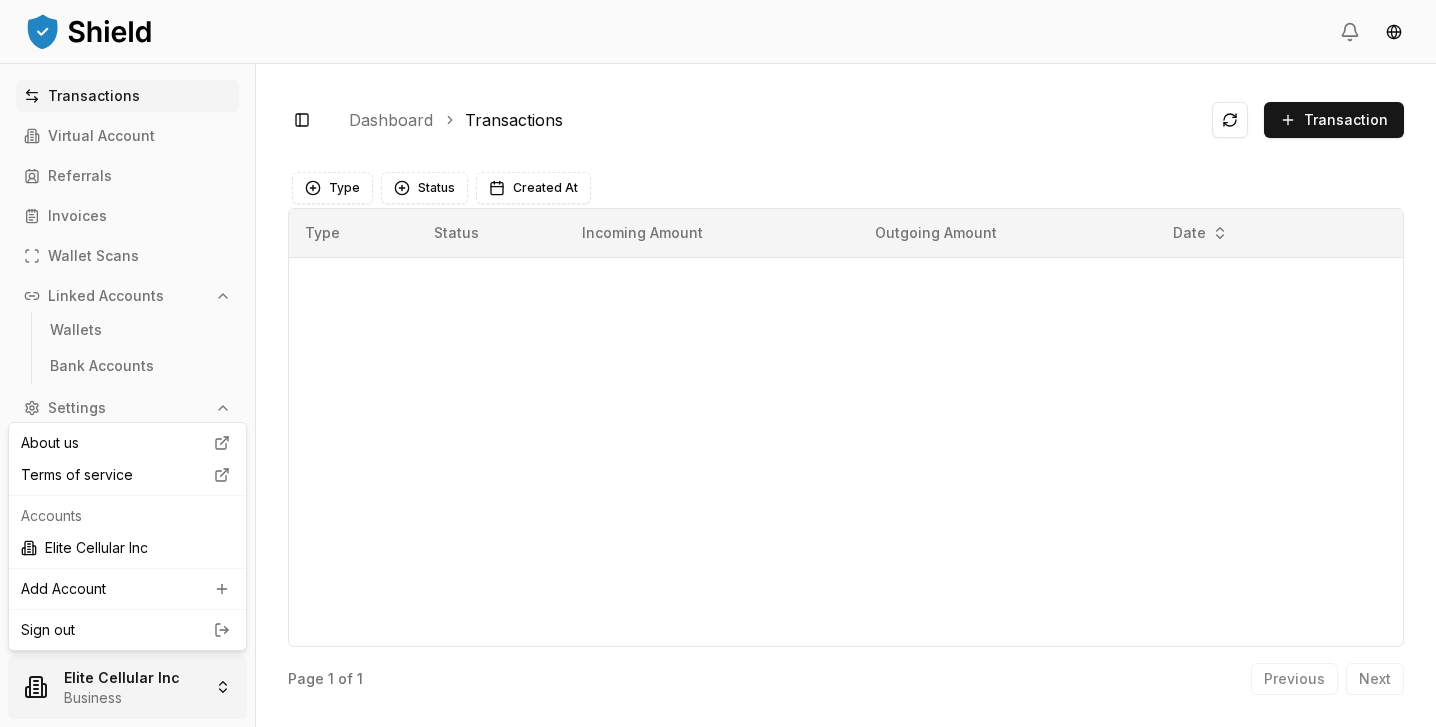 click on "Transactions Virtual Account Referrals Invoices Wallet Scans Linked Accounts Wallets Bank Accounts Settings Account Profile Team Roles Elite Cellular Inc Business Toggle Sidebar Dashboard Transactions   Transaction Something went wrong. Please try again later. Type Status Created At Type Status Incoming Amount Outgoing Amount Date Page 1 of 1   Previous Next About us Terms of service Accounts Elite Cellular Inc Add Account Sign out" at bounding box center (718, 363) 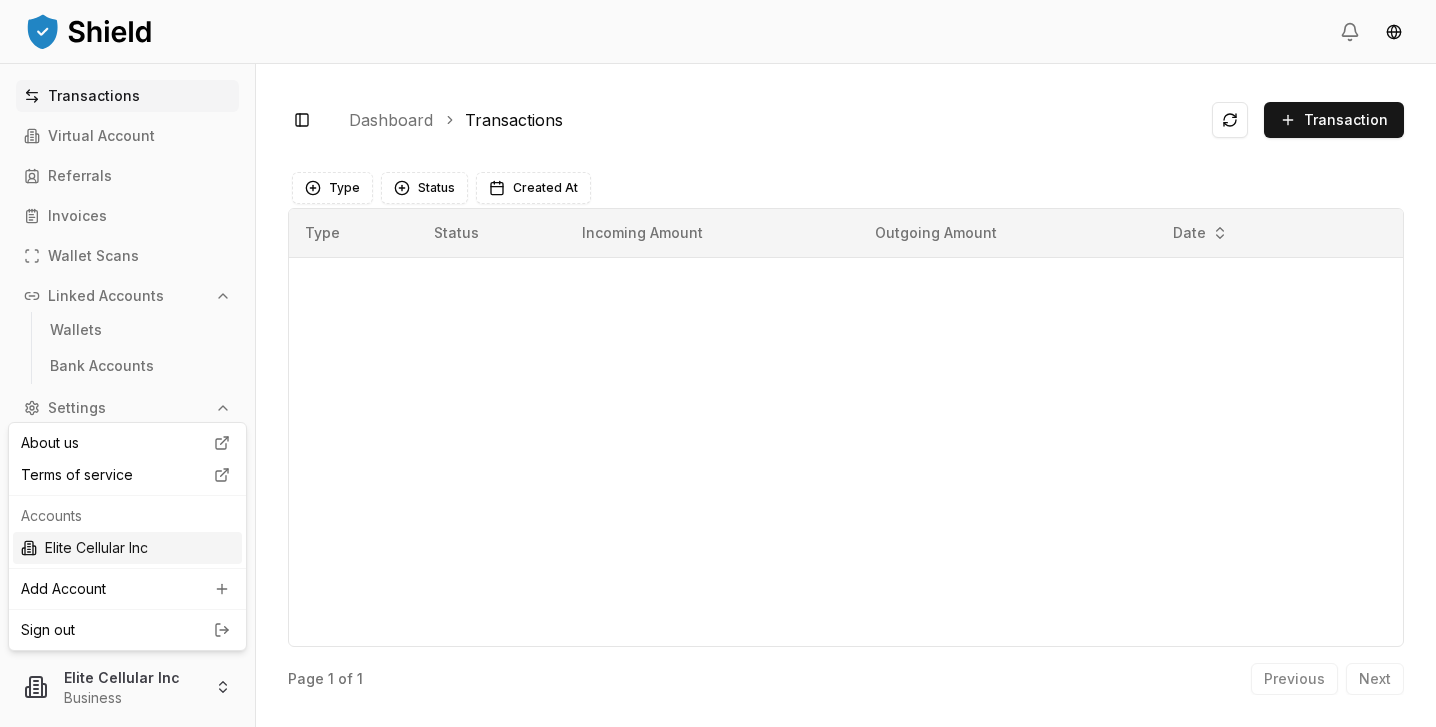 click on "Elite Cellular Inc" at bounding box center (127, 548) 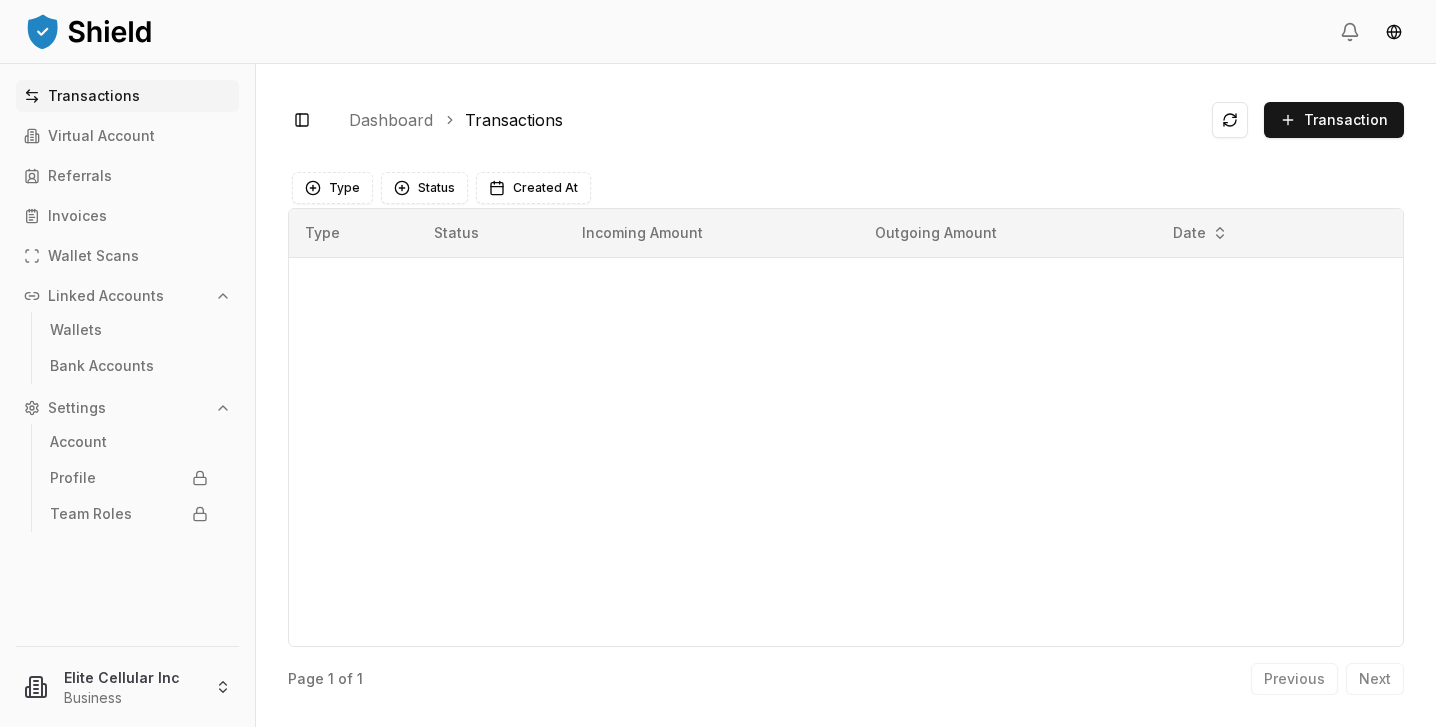 click on "Dashboard" at bounding box center (391, 120) 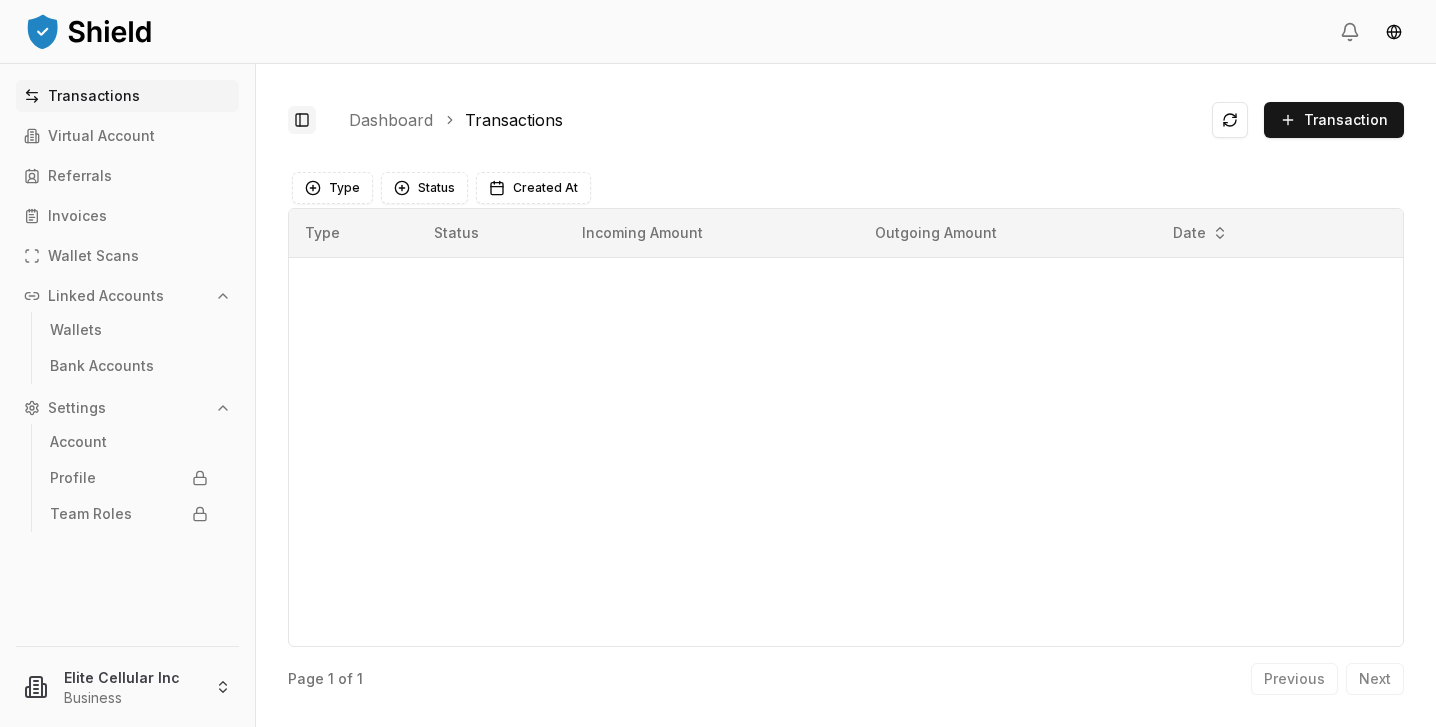 click on "Toggle Sidebar" at bounding box center [302, 120] 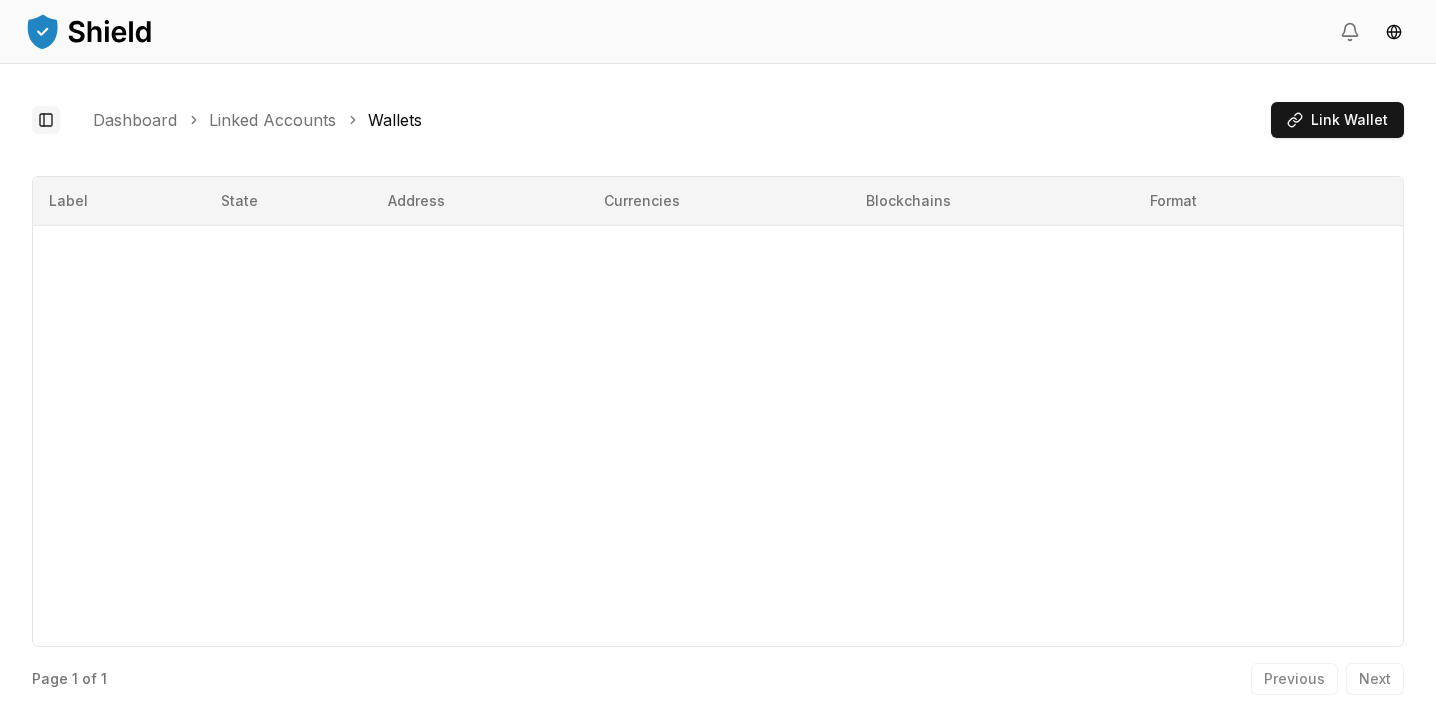 click on "Toggle Sidebar" at bounding box center (46, 120) 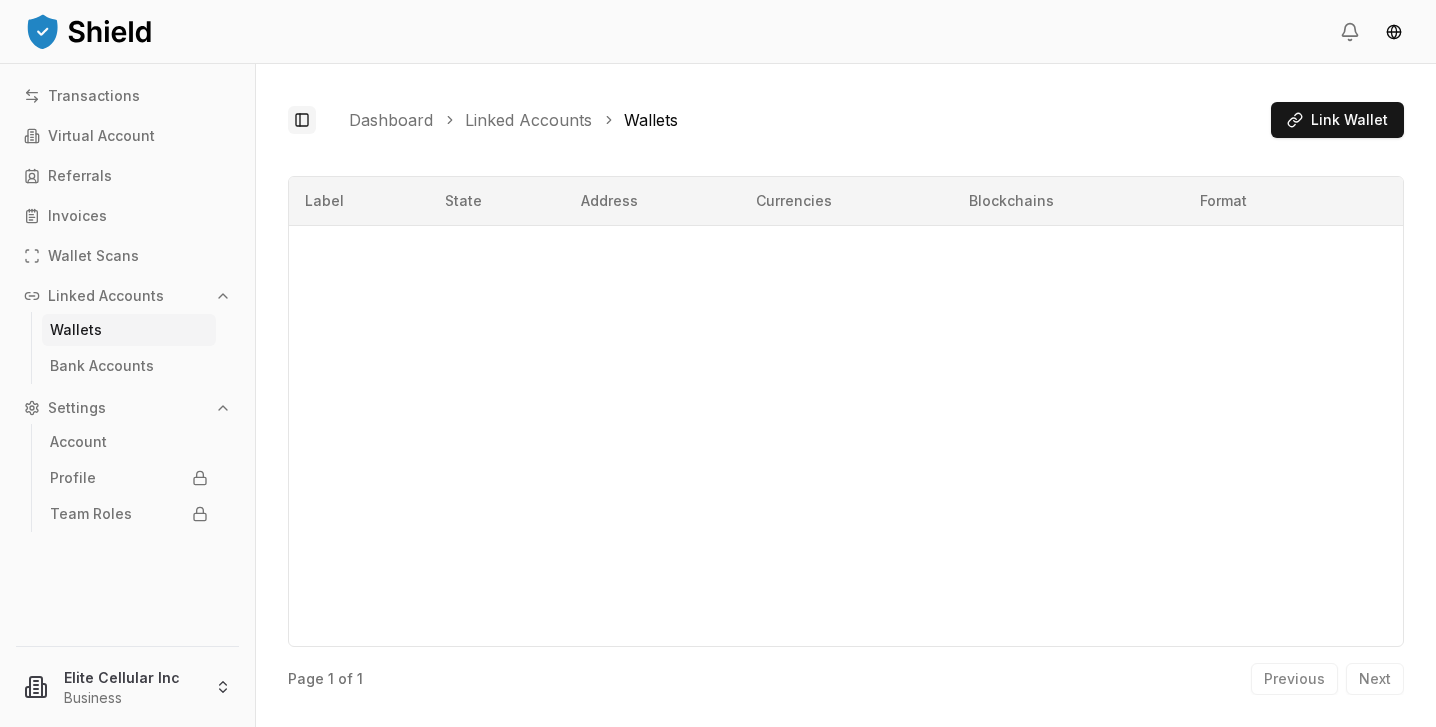 click on "Virtual Account" at bounding box center (127, 136) 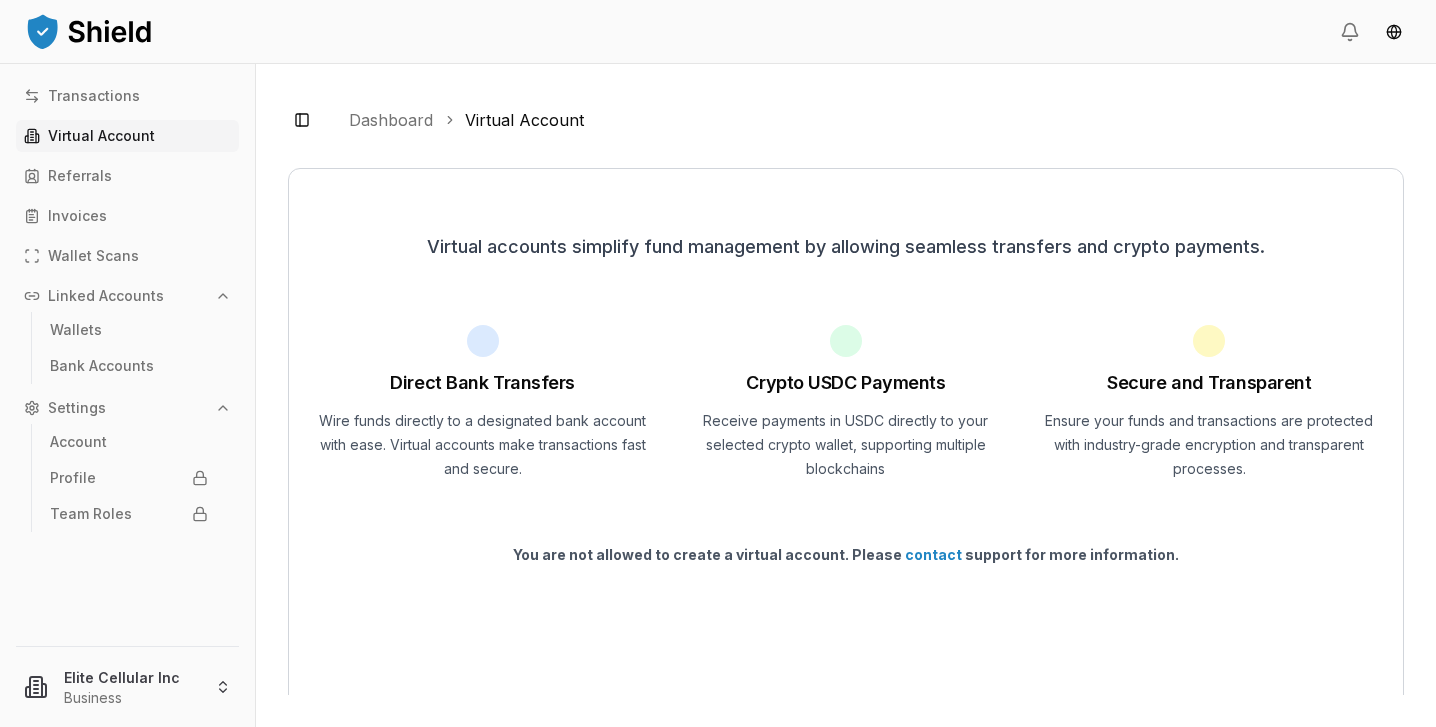 scroll, scrollTop: 31, scrollLeft: 0, axis: vertical 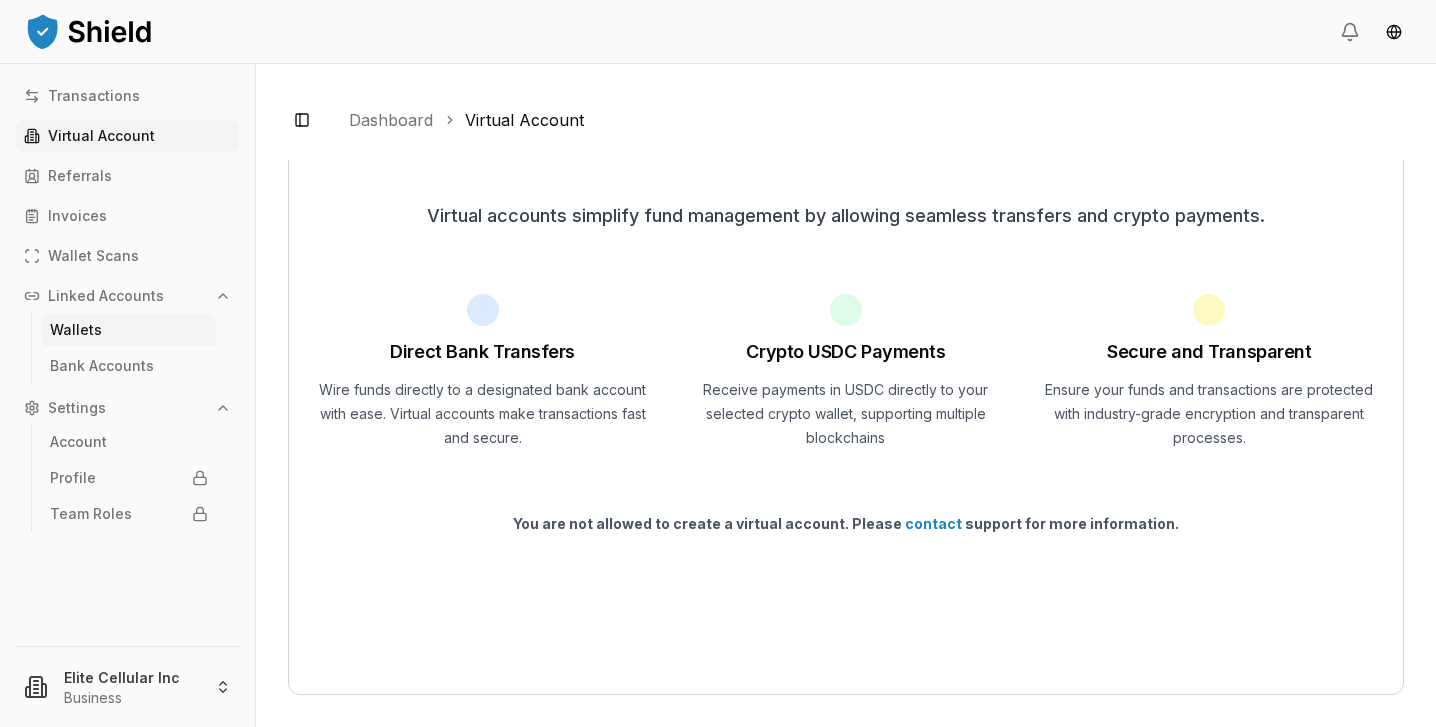 click on "Wallets" at bounding box center (76, 330) 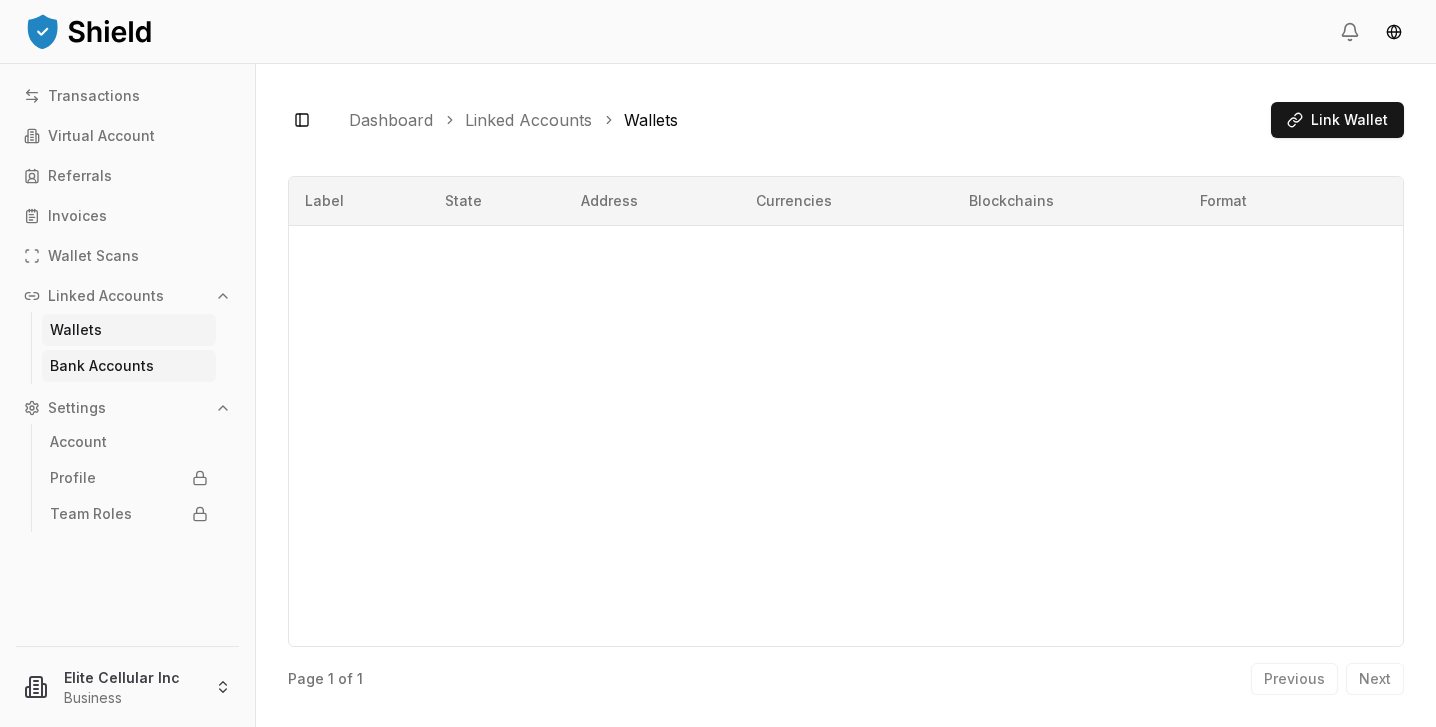 click on "Bank Accounts" at bounding box center (102, 366) 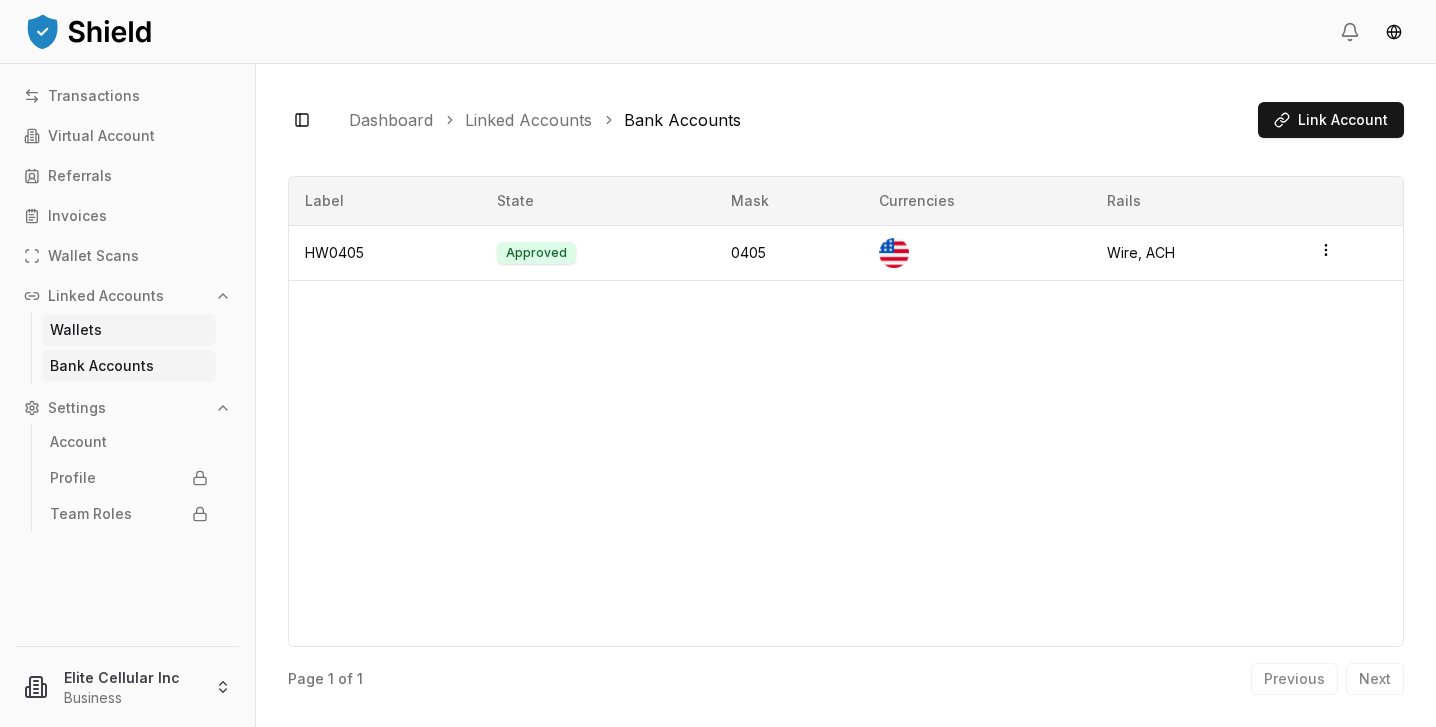 click on "Wallets" at bounding box center (76, 330) 